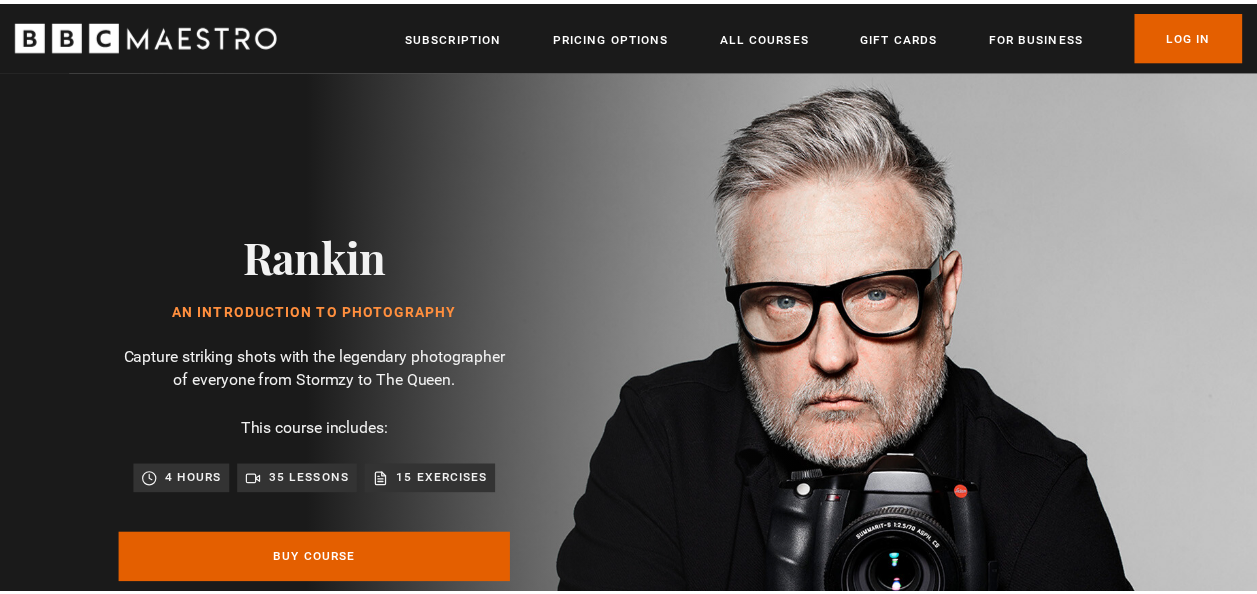 scroll, scrollTop: 0, scrollLeft: 0, axis: both 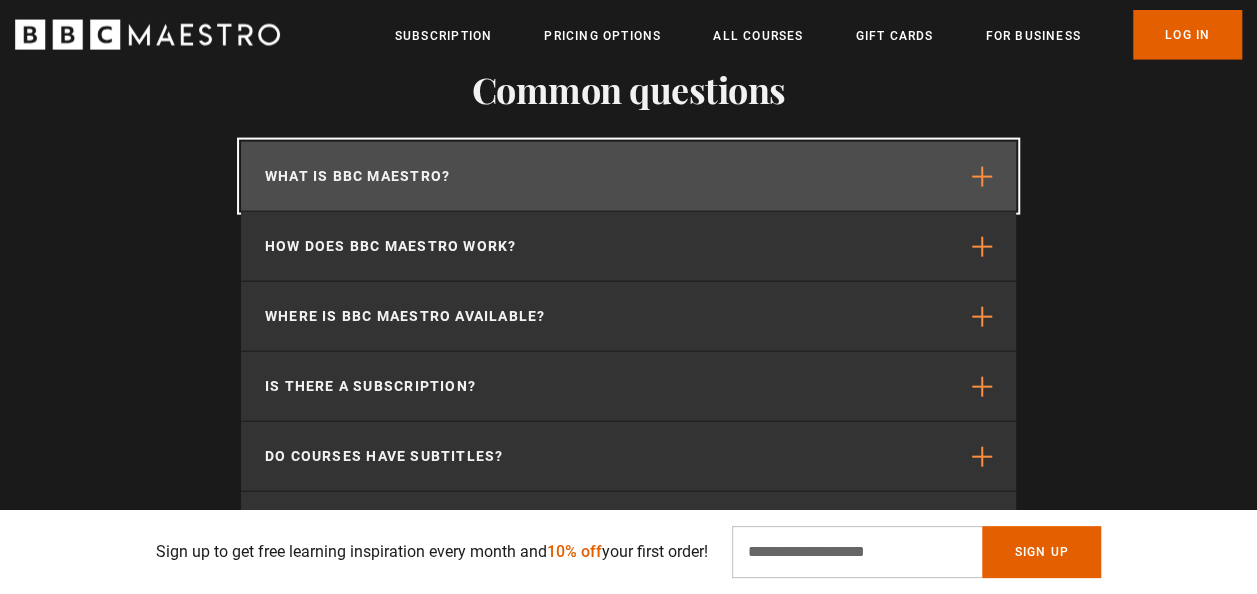 click at bounding box center (982, 177) 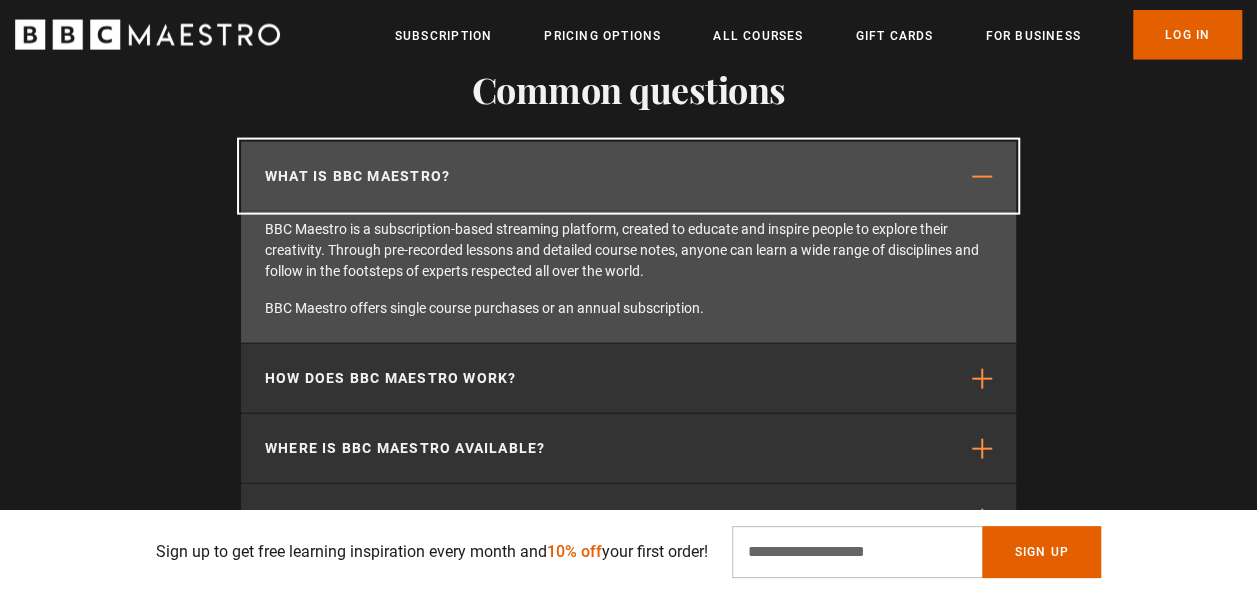scroll, scrollTop: 0, scrollLeft: 3522, axis: horizontal 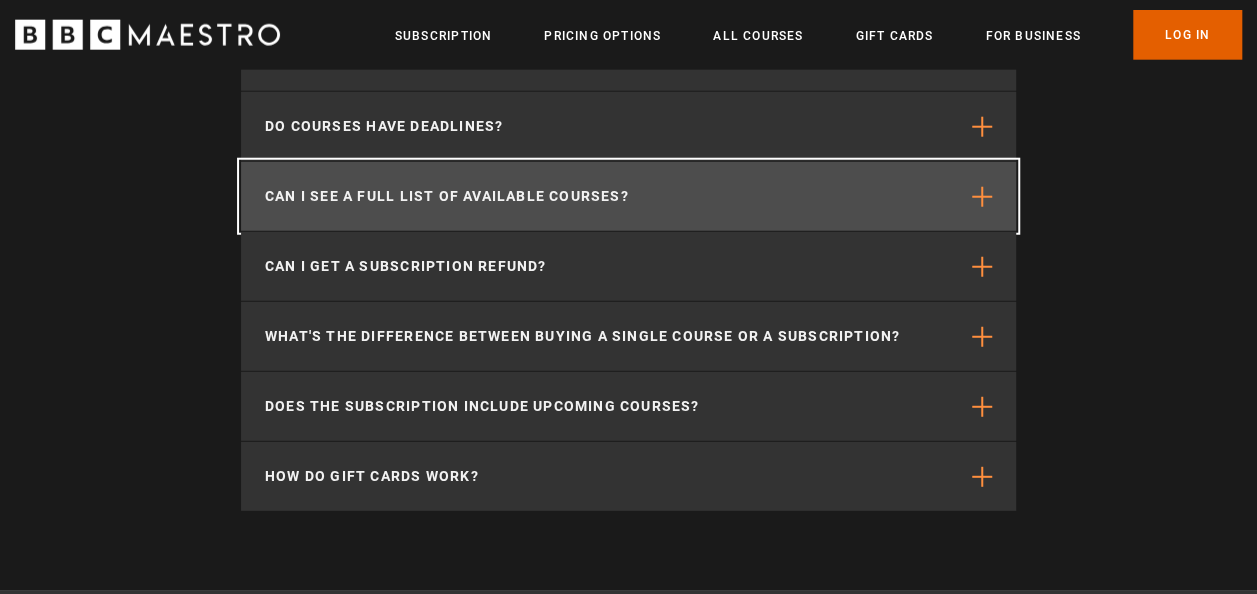 click at bounding box center (982, 197) 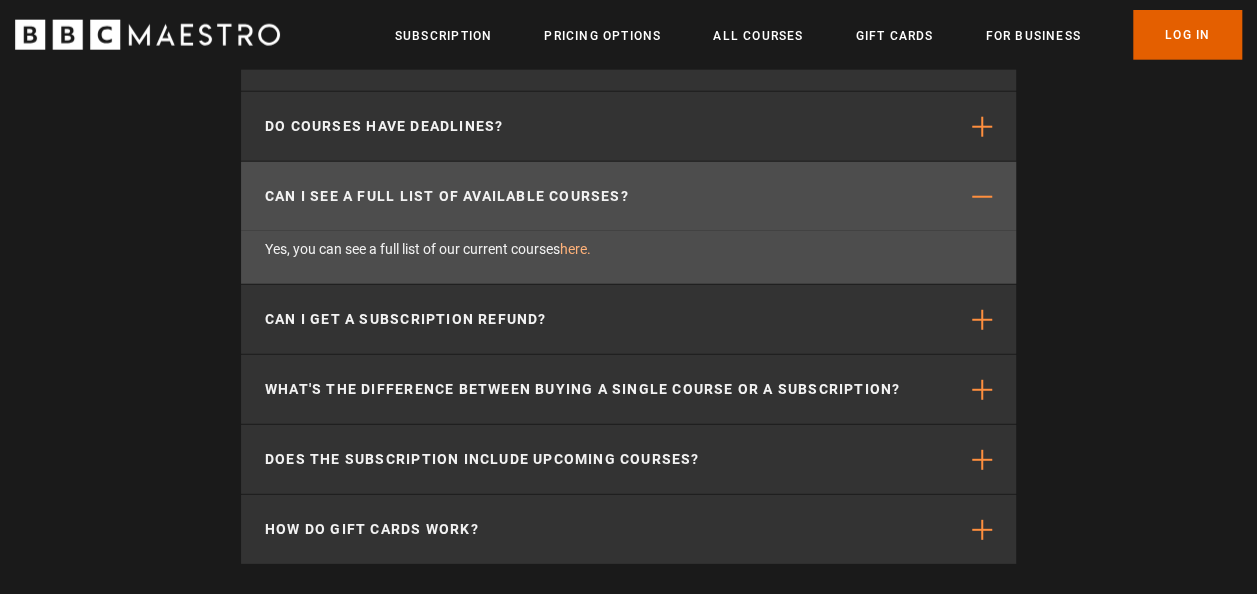 click on "here." at bounding box center [575, 249] 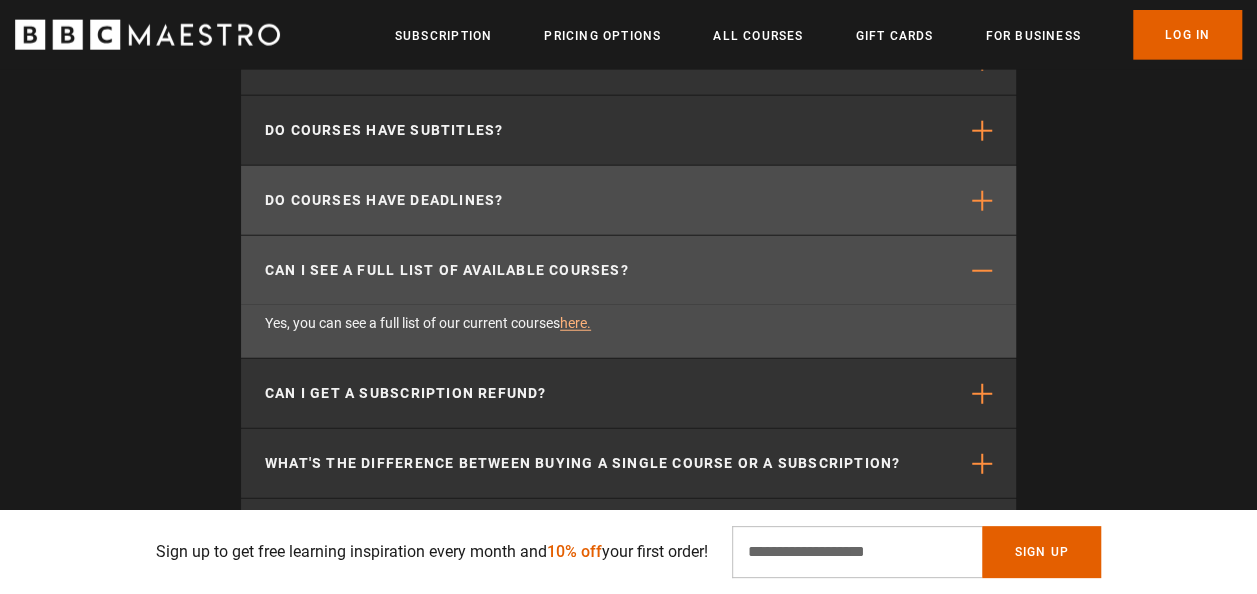 scroll, scrollTop: 6204, scrollLeft: 0, axis: vertical 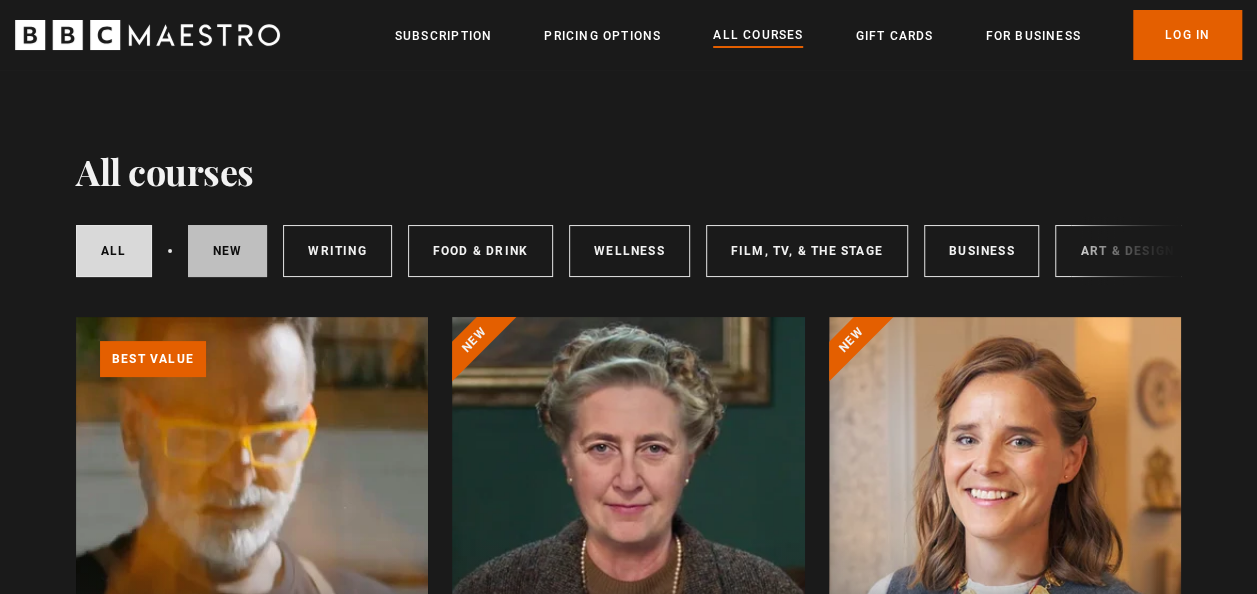 click on "New courses" at bounding box center (228, 251) 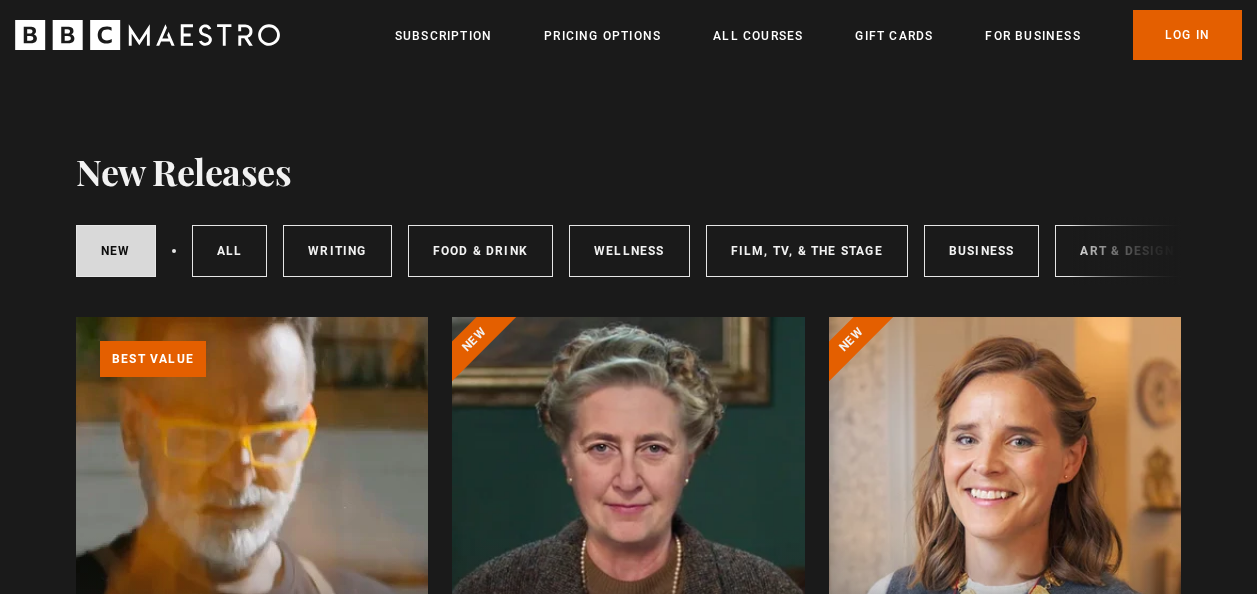 scroll, scrollTop: 0, scrollLeft: 0, axis: both 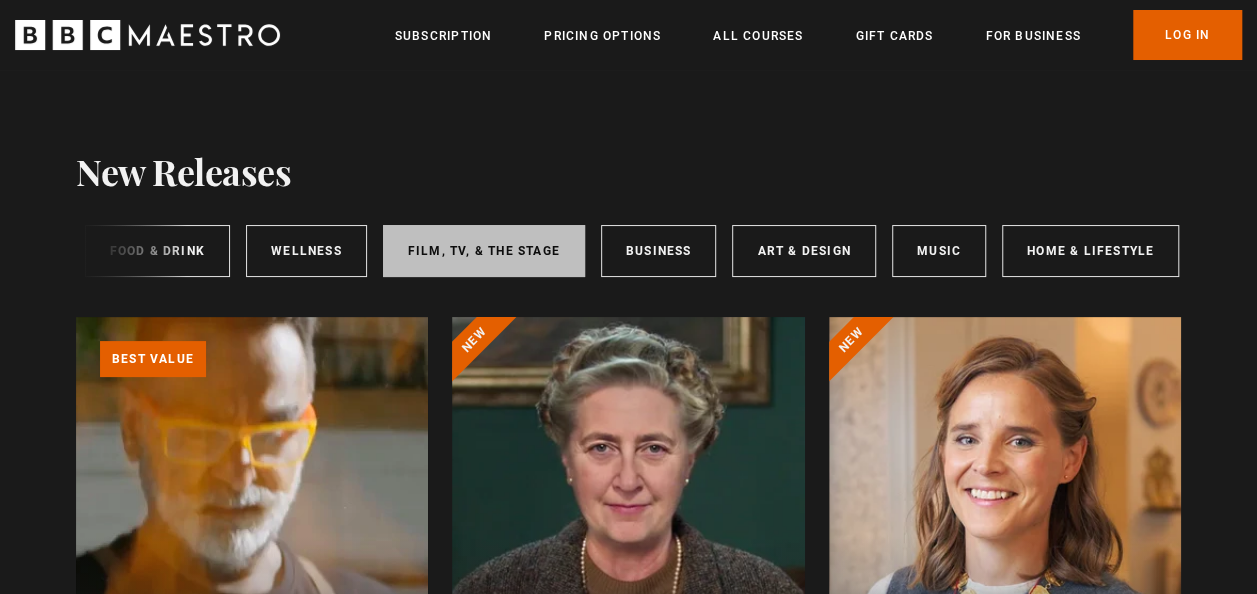 click on "Film, TV, & The Stage" at bounding box center (484, 251) 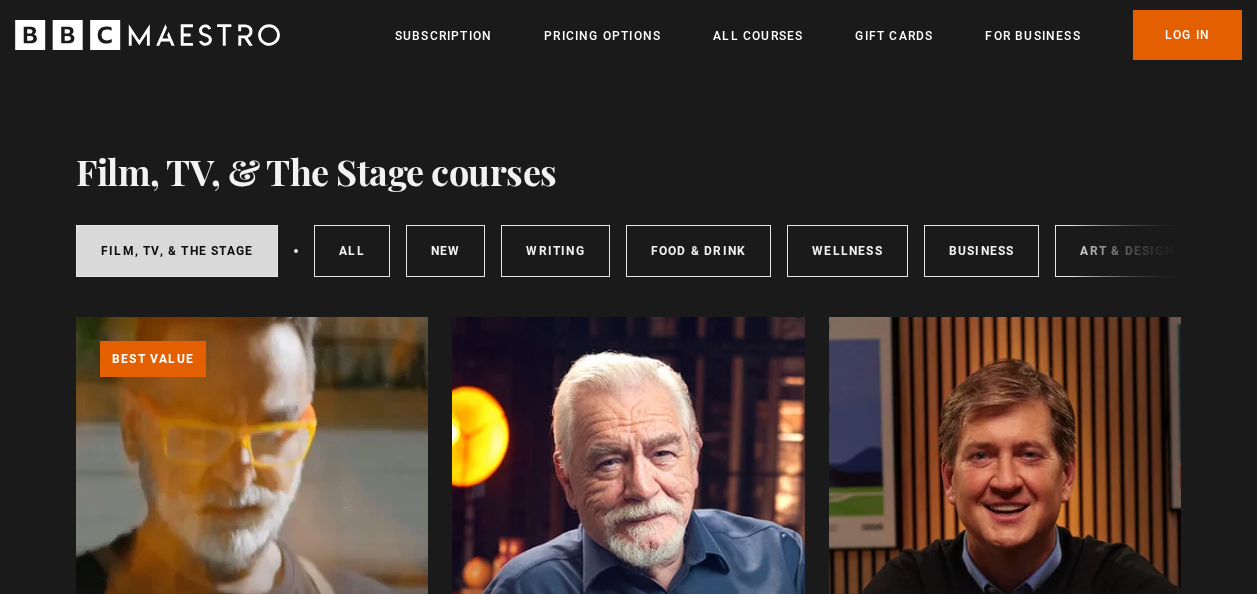 scroll, scrollTop: 0, scrollLeft: 0, axis: both 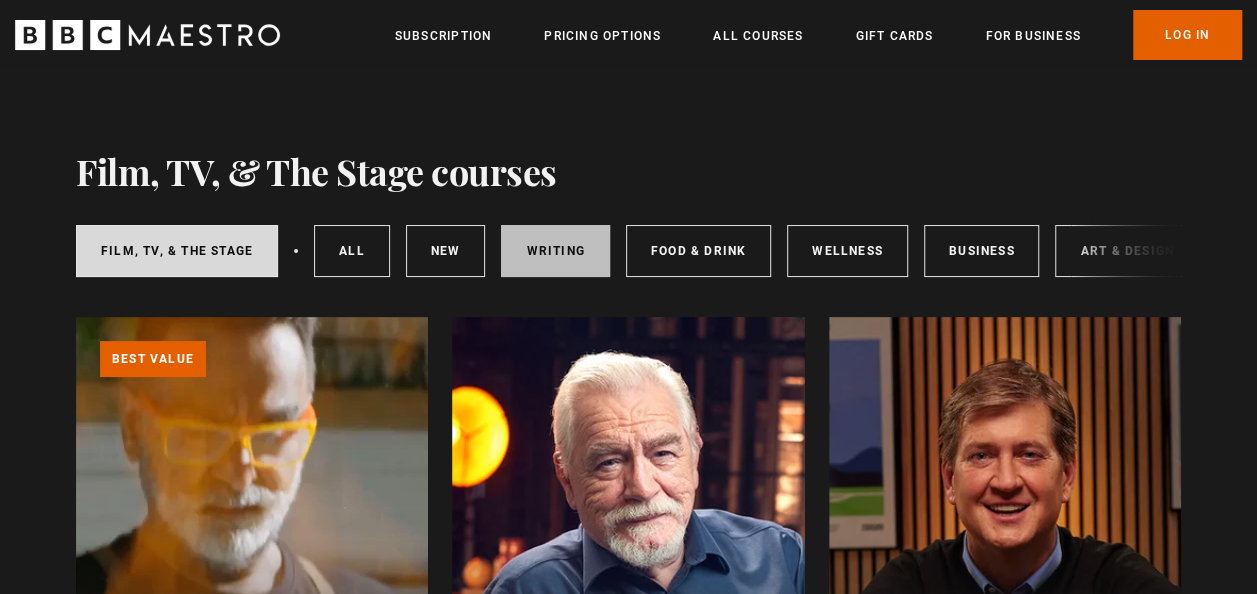 click on "Writing" at bounding box center (555, 251) 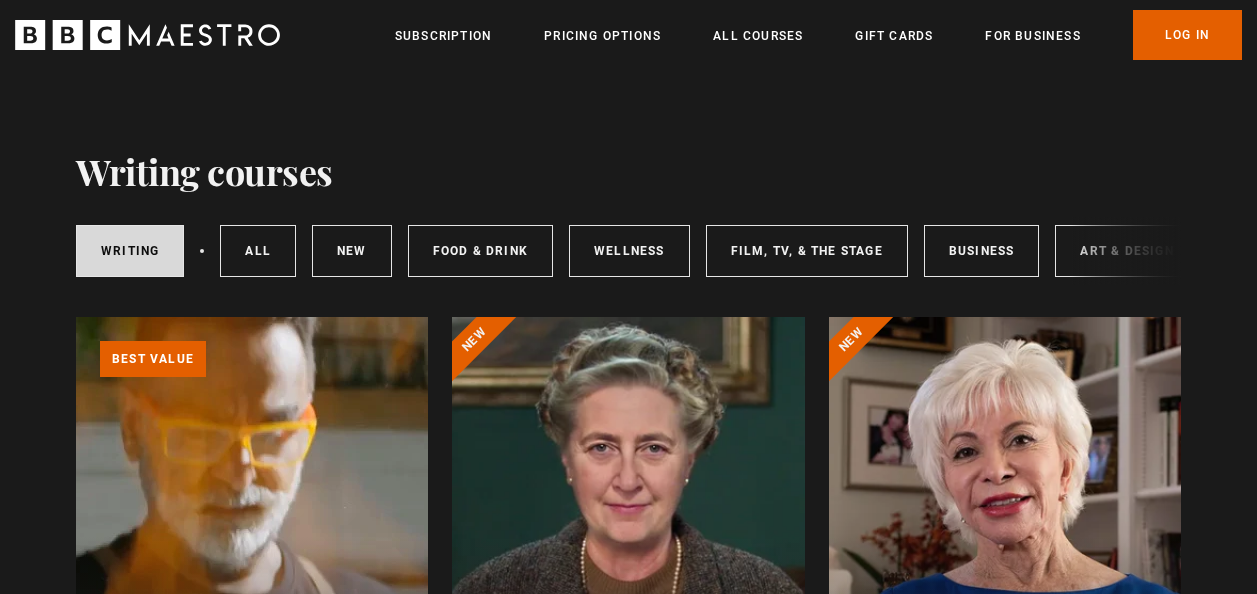 scroll, scrollTop: 0, scrollLeft: 0, axis: both 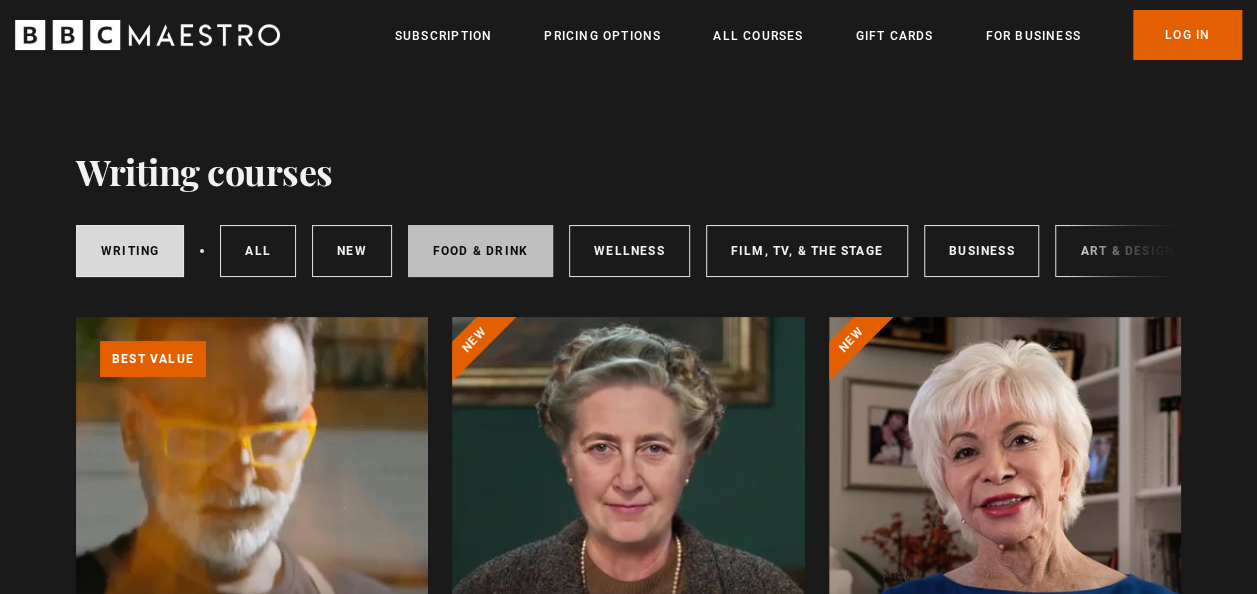 click on "Food & Drink" at bounding box center [480, 251] 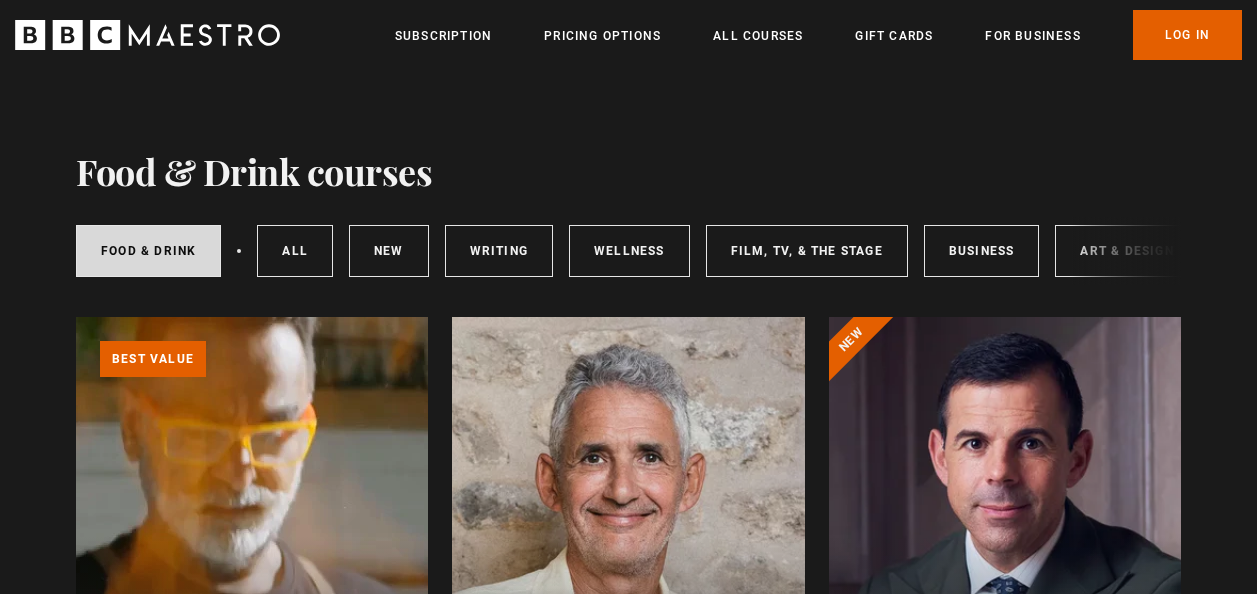 scroll, scrollTop: 300, scrollLeft: 0, axis: vertical 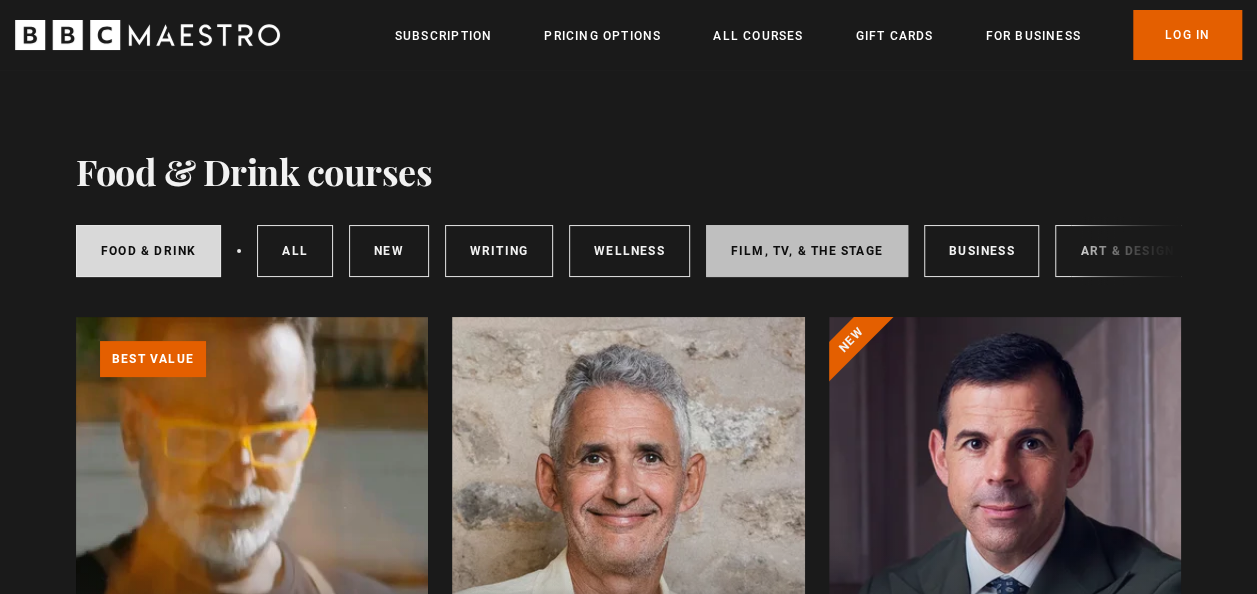 click on "Film, TV, & The Stage" at bounding box center (807, 251) 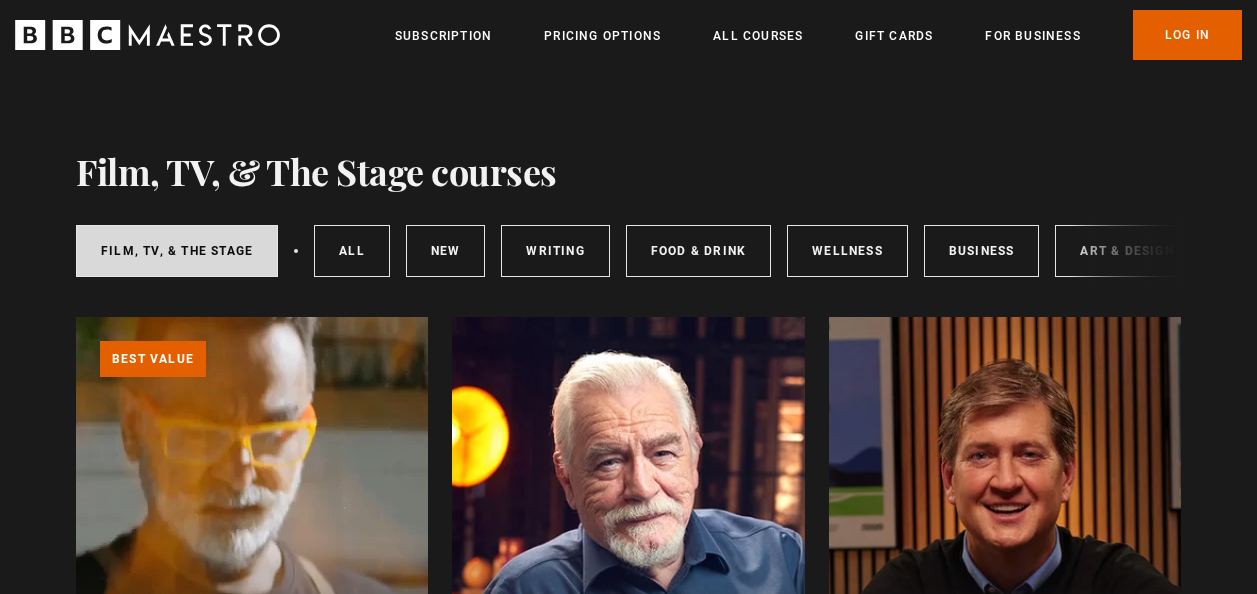 scroll, scrollTop: 300, scrollLeft: 0, axis: vertical 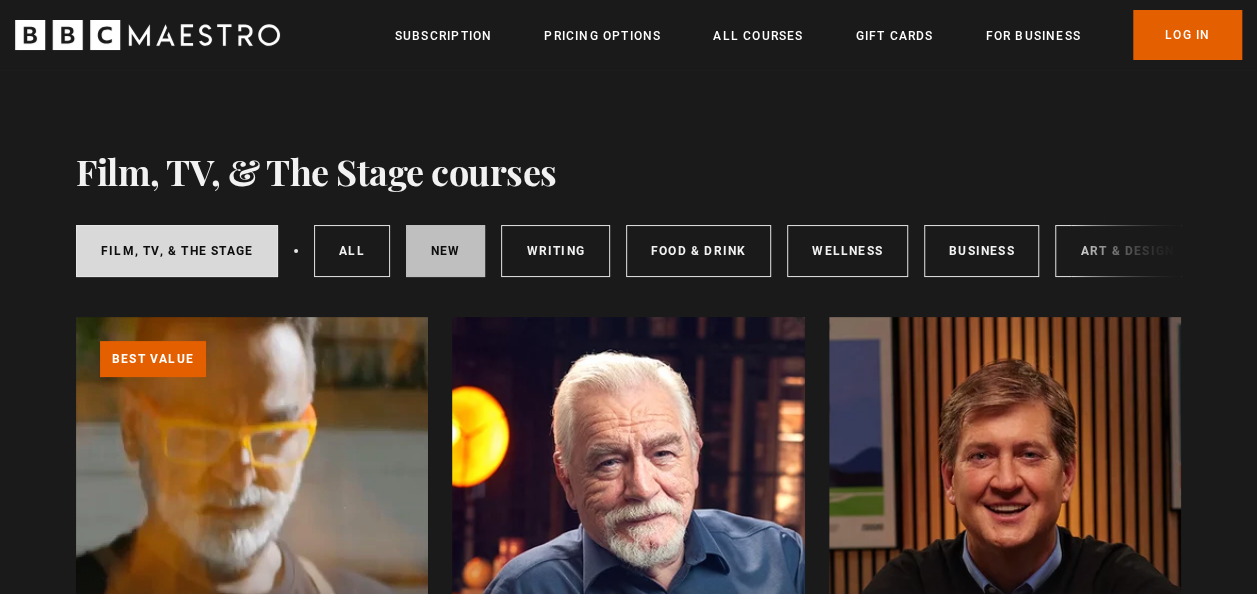 click on "New courses" at bounding box center (446, 251) 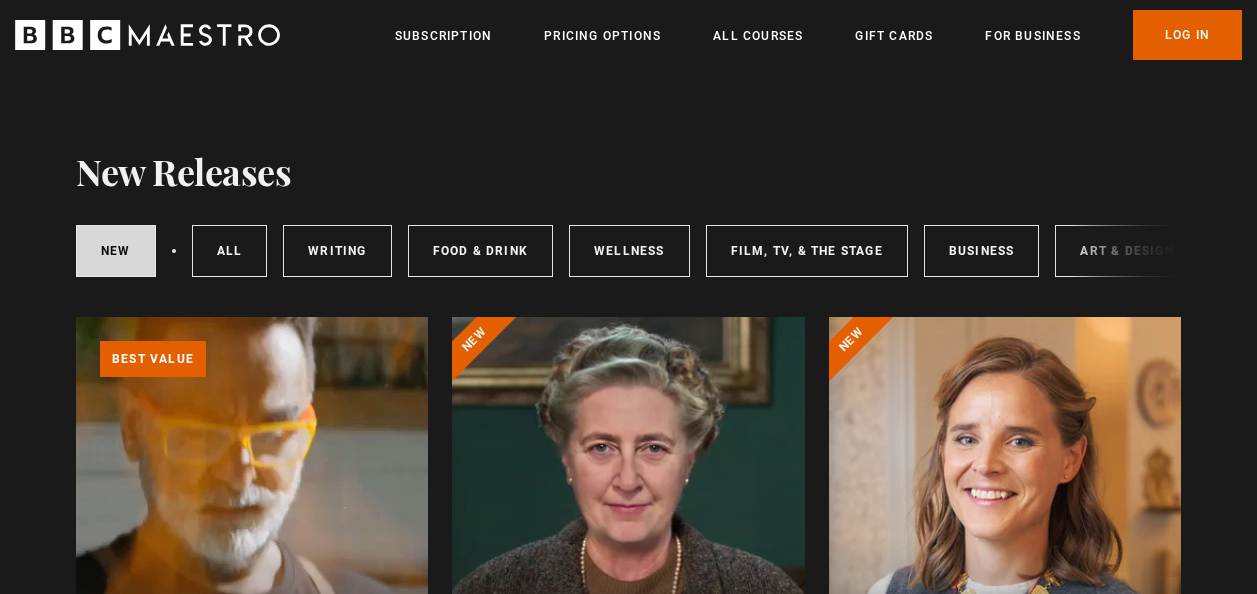 scroll, scrollTop: 0, scrollLeft: 0, axis: both 